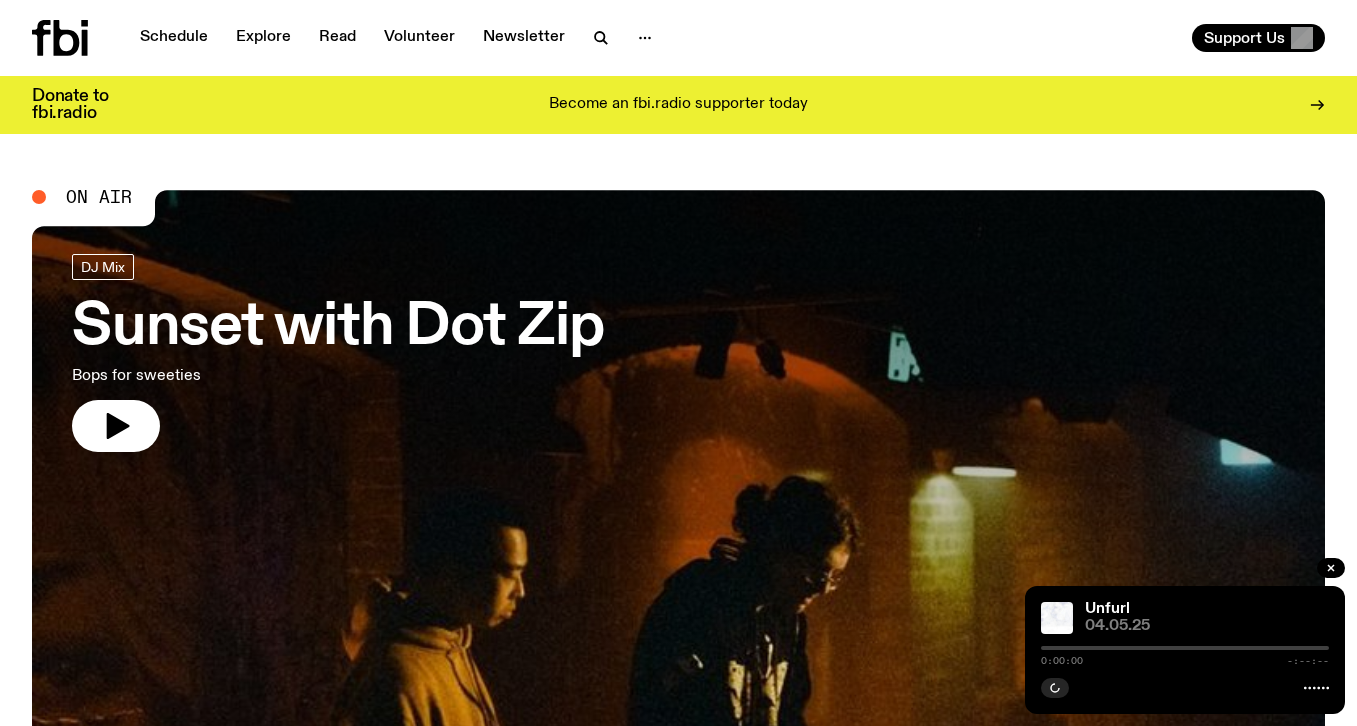 scroll, scrollTop: 0, scrollLeft: 0, axis: both 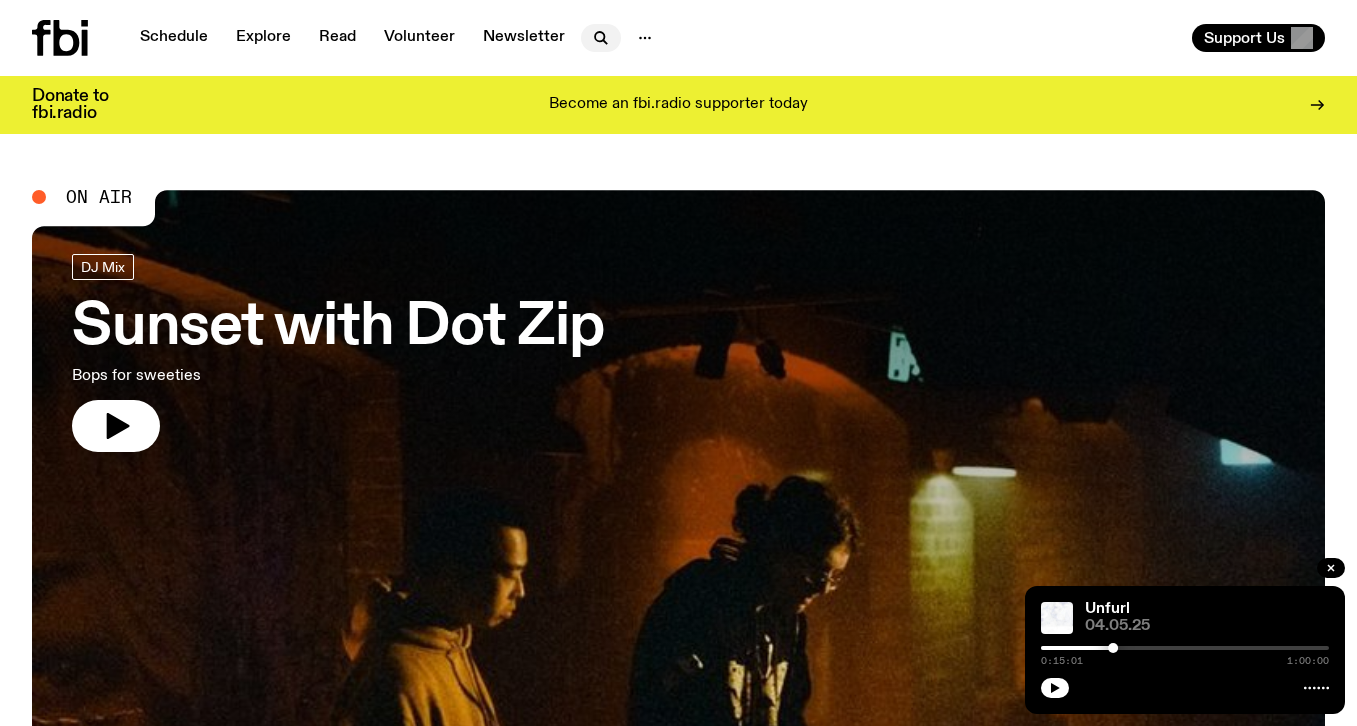 click 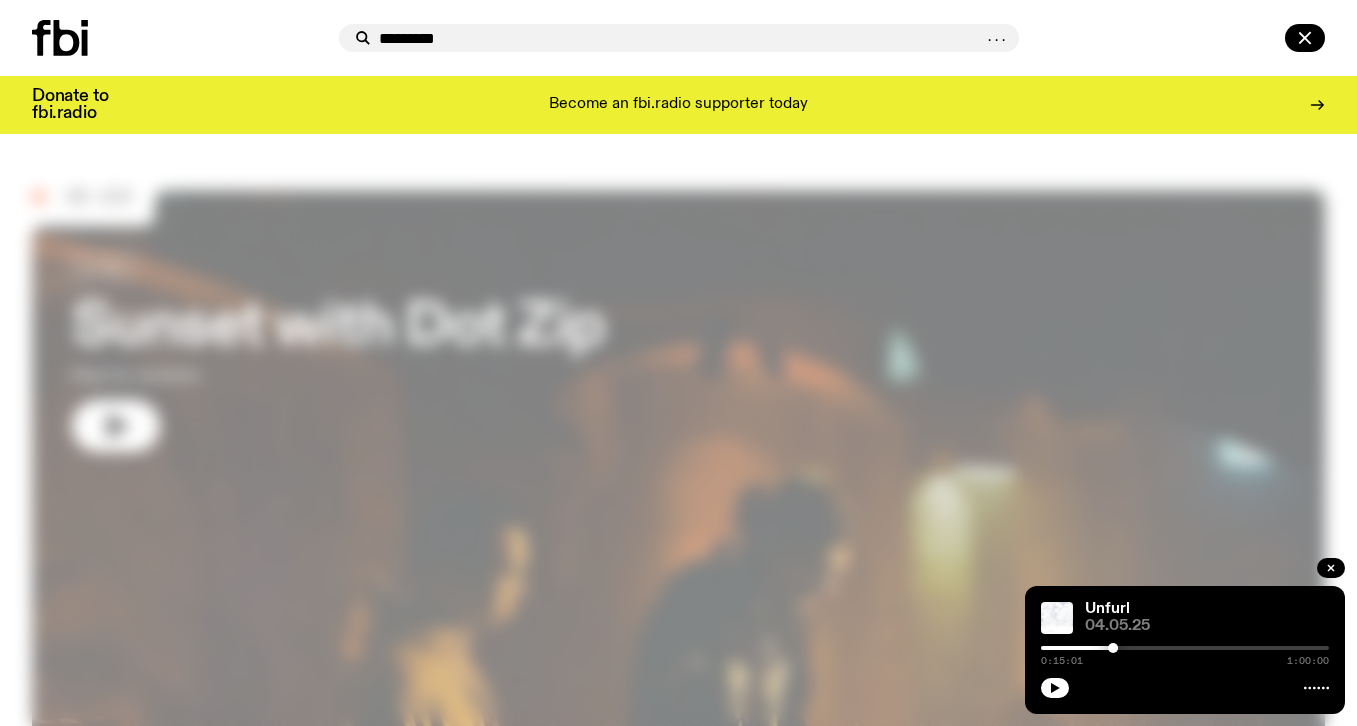type on "*********" 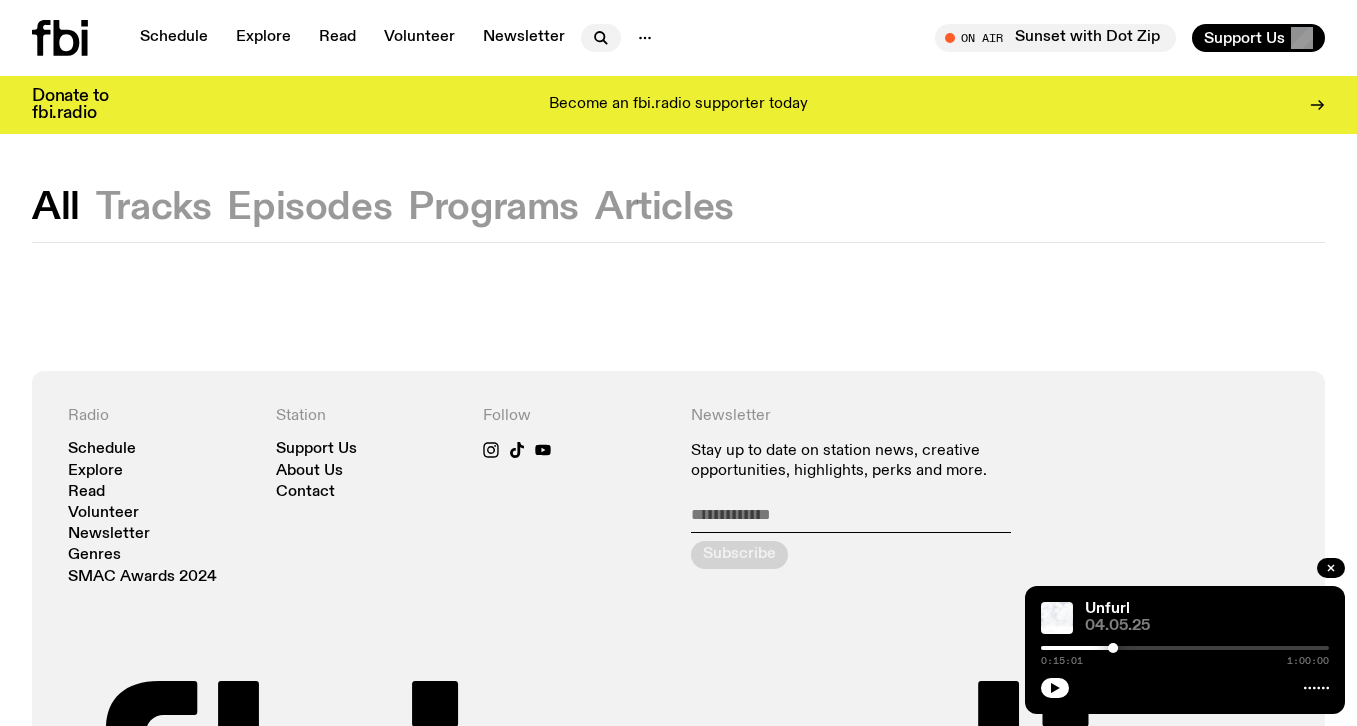 click 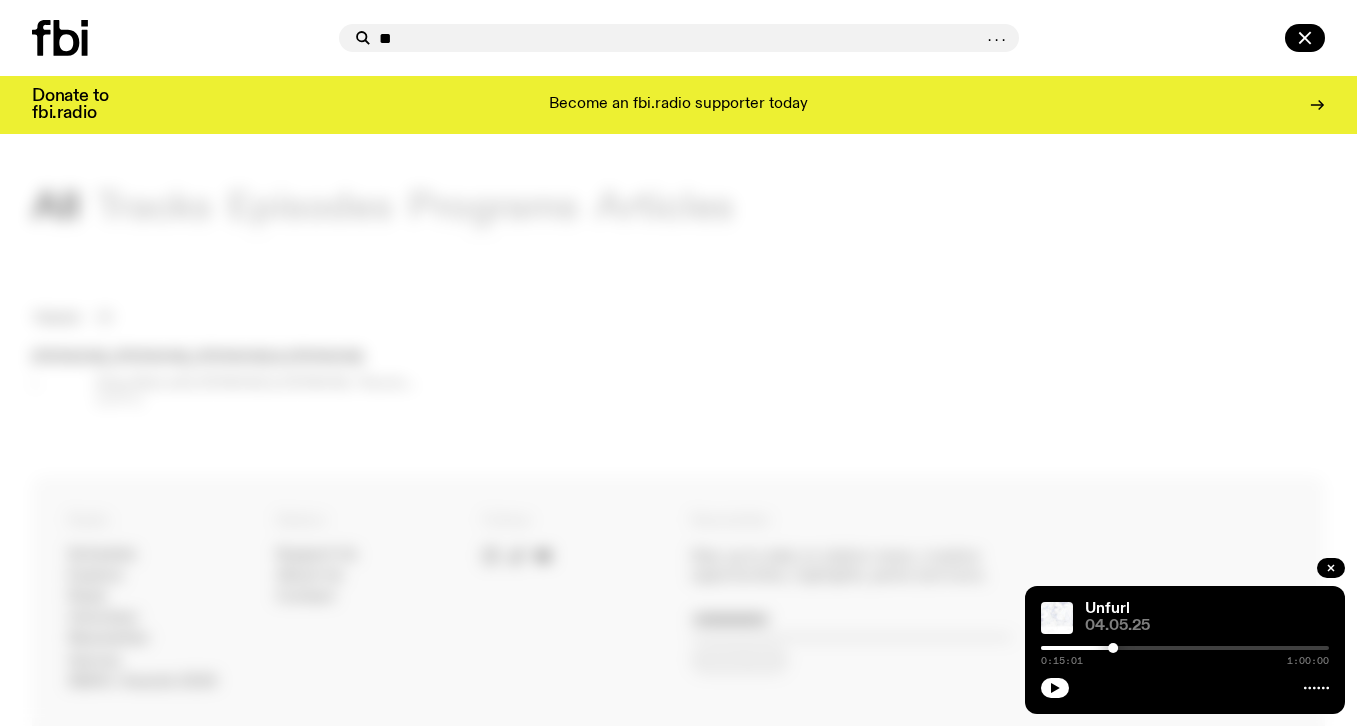 type on "*" 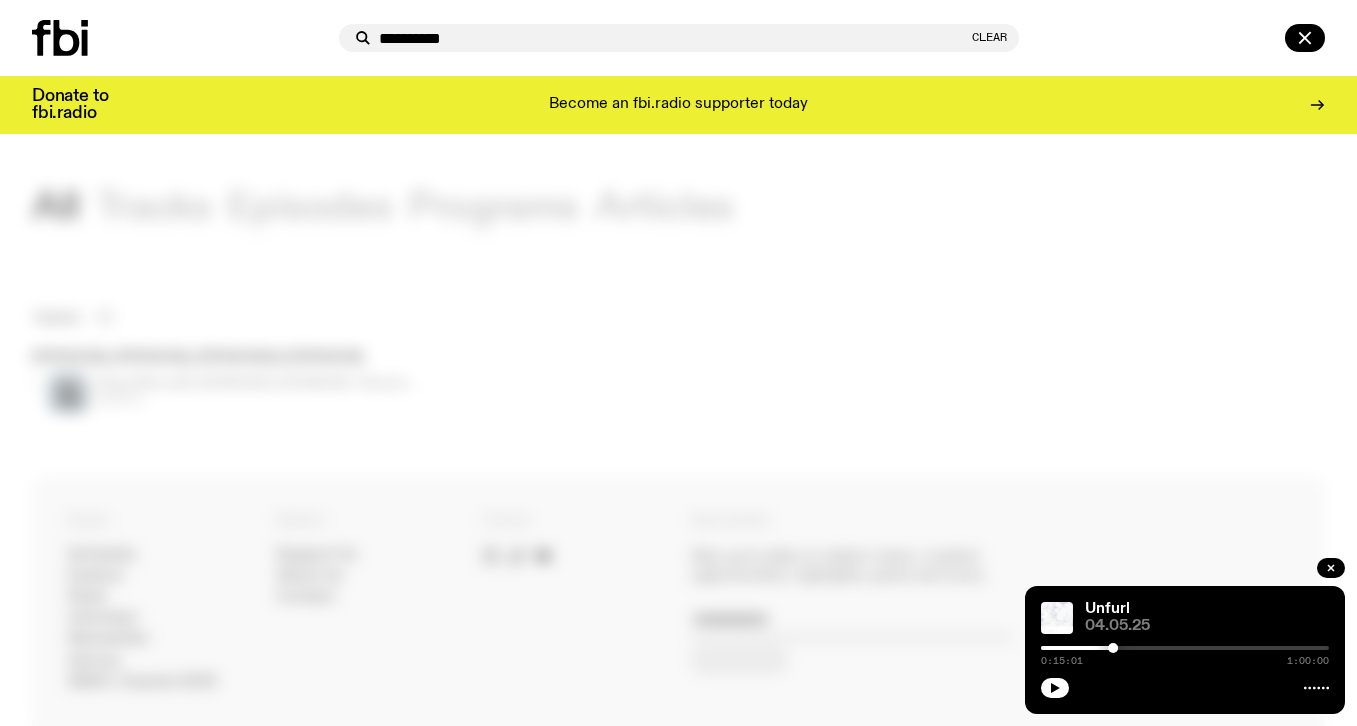 type on "**********" 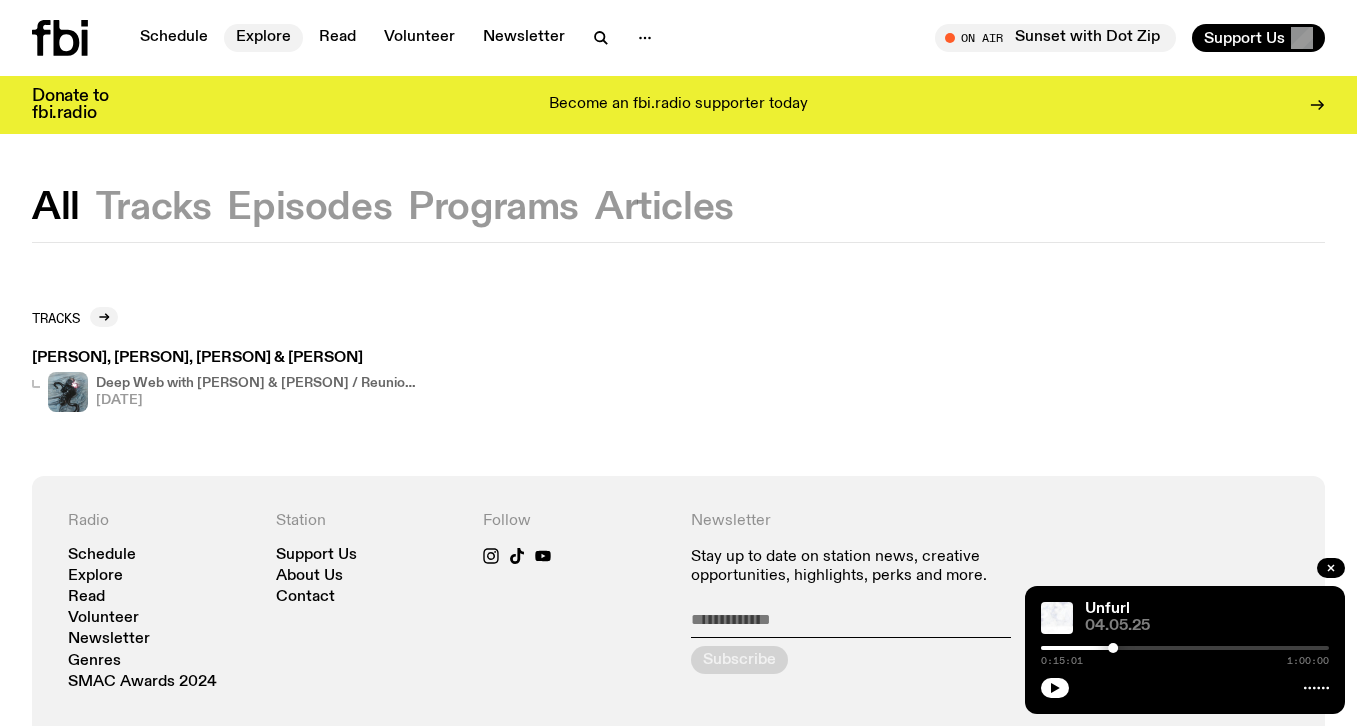 click on "Explore" 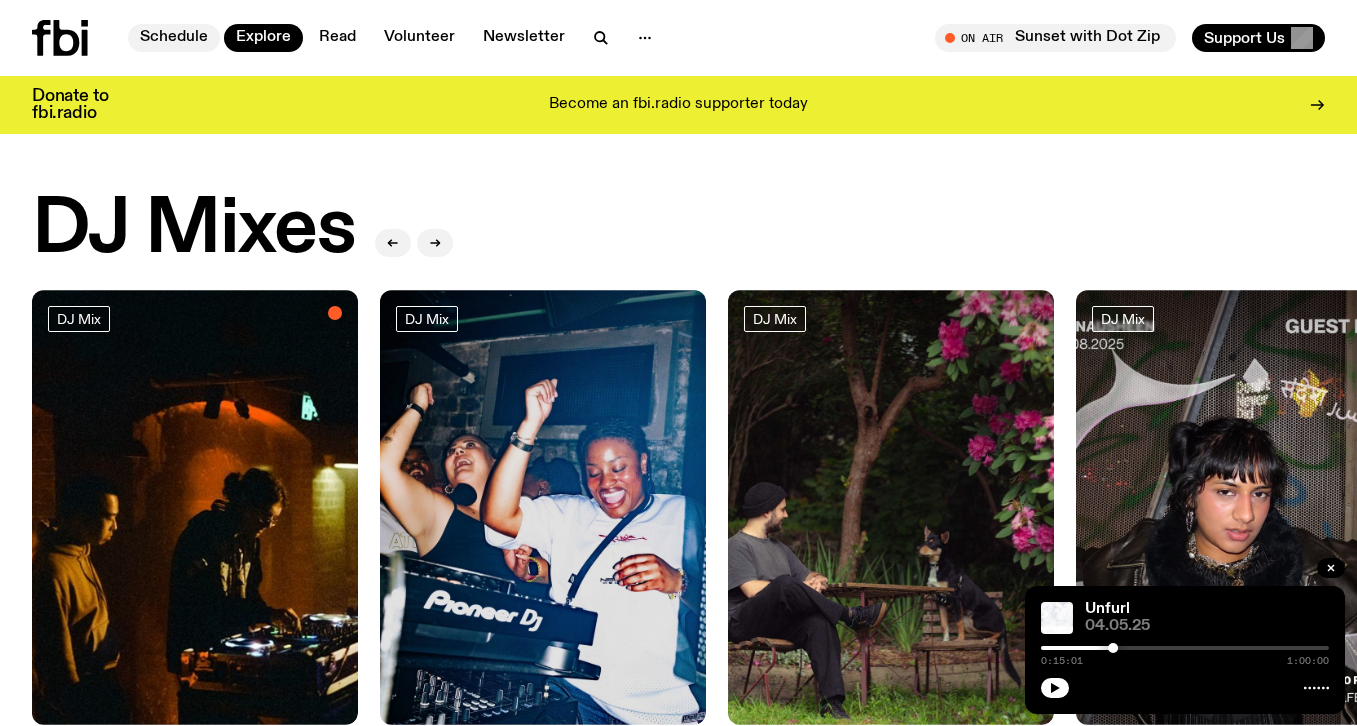 click on "Schedule" 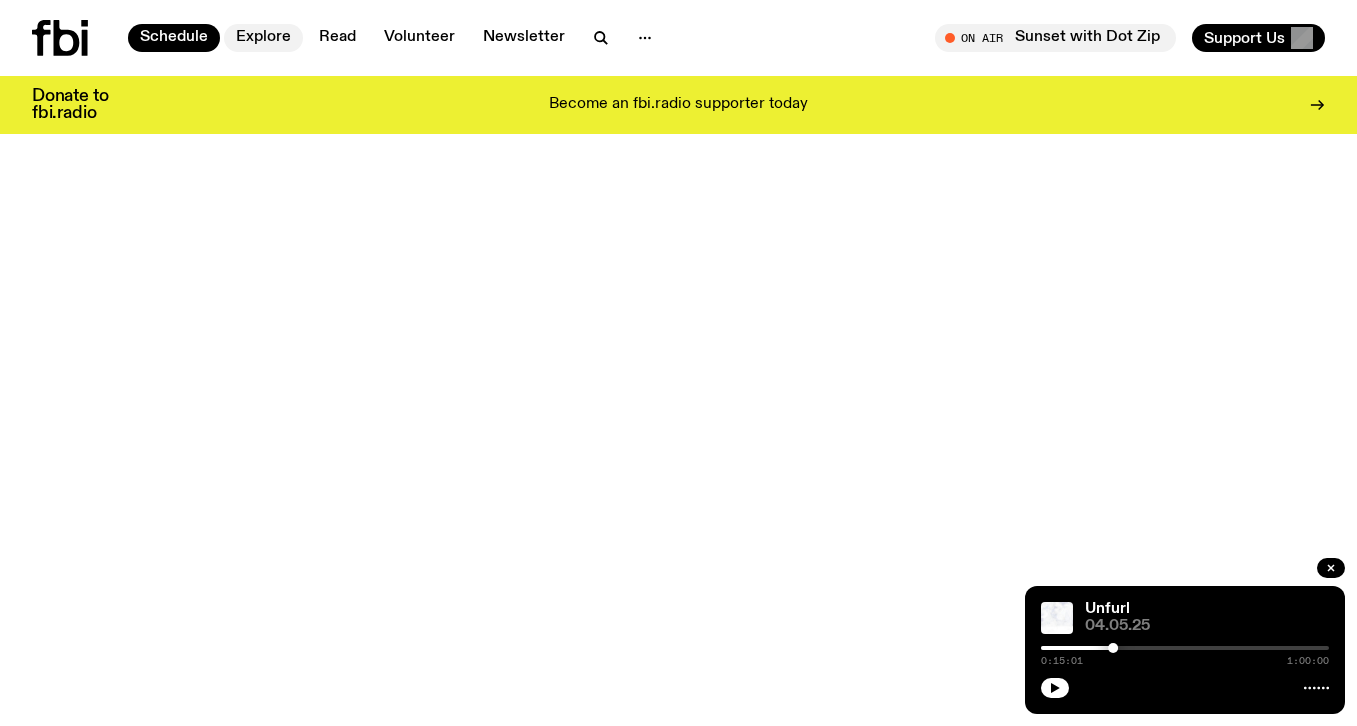 click on "Explore" 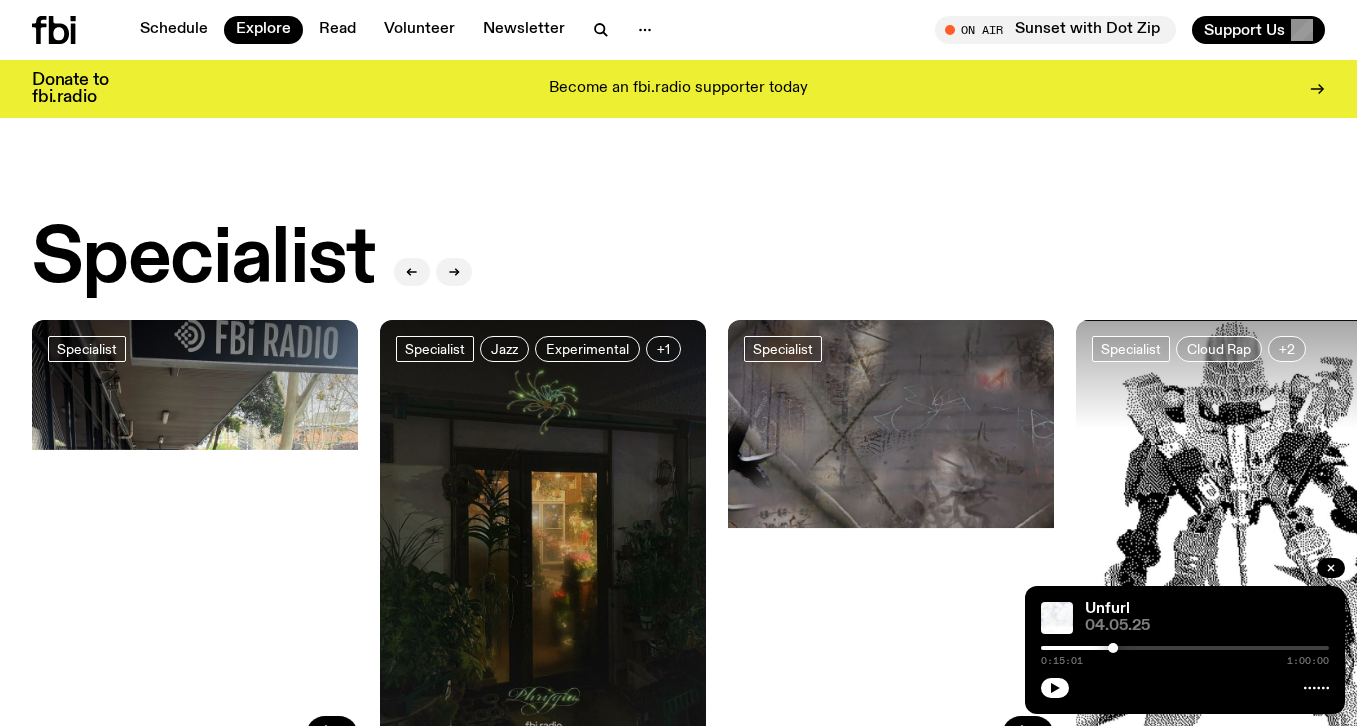 scroll, scrollTop: 1422, scrollLeft: 0, axis: vertical 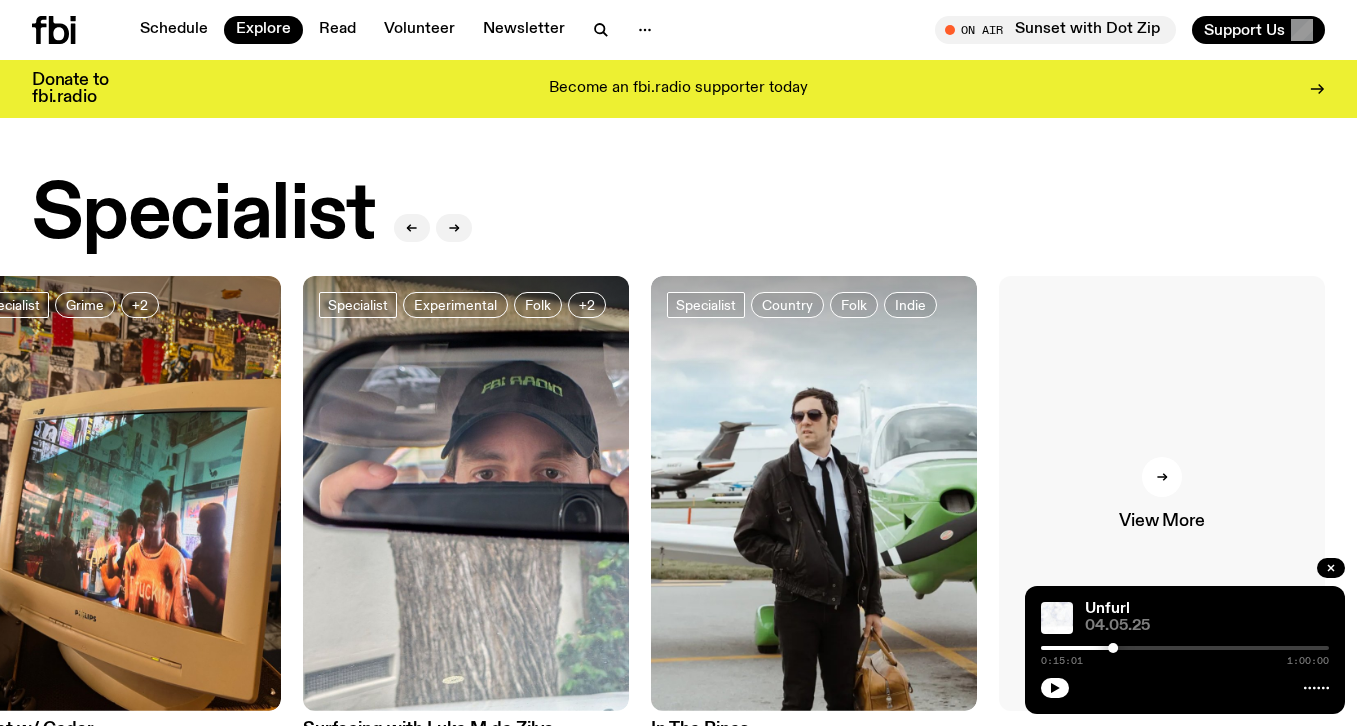 click on "View More" 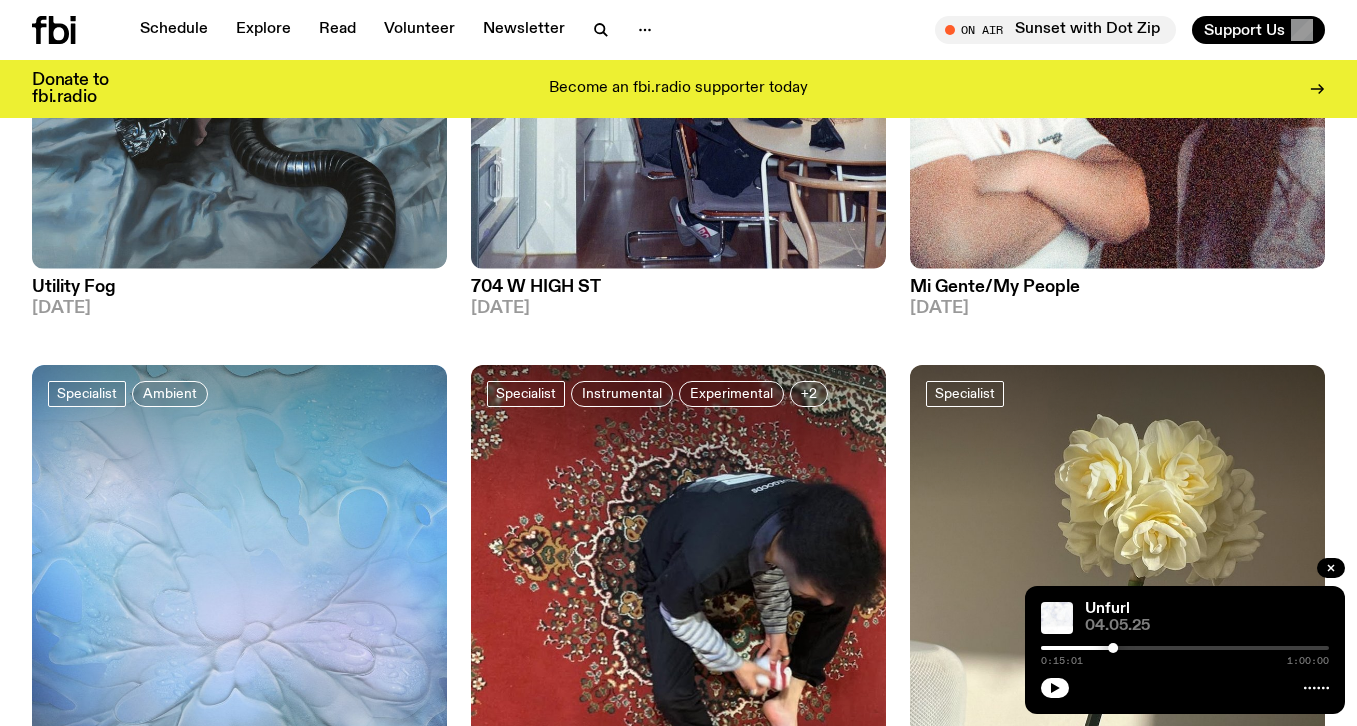 scroll, scrollTop: 3269, scrollLeft: 0, axis: vertical 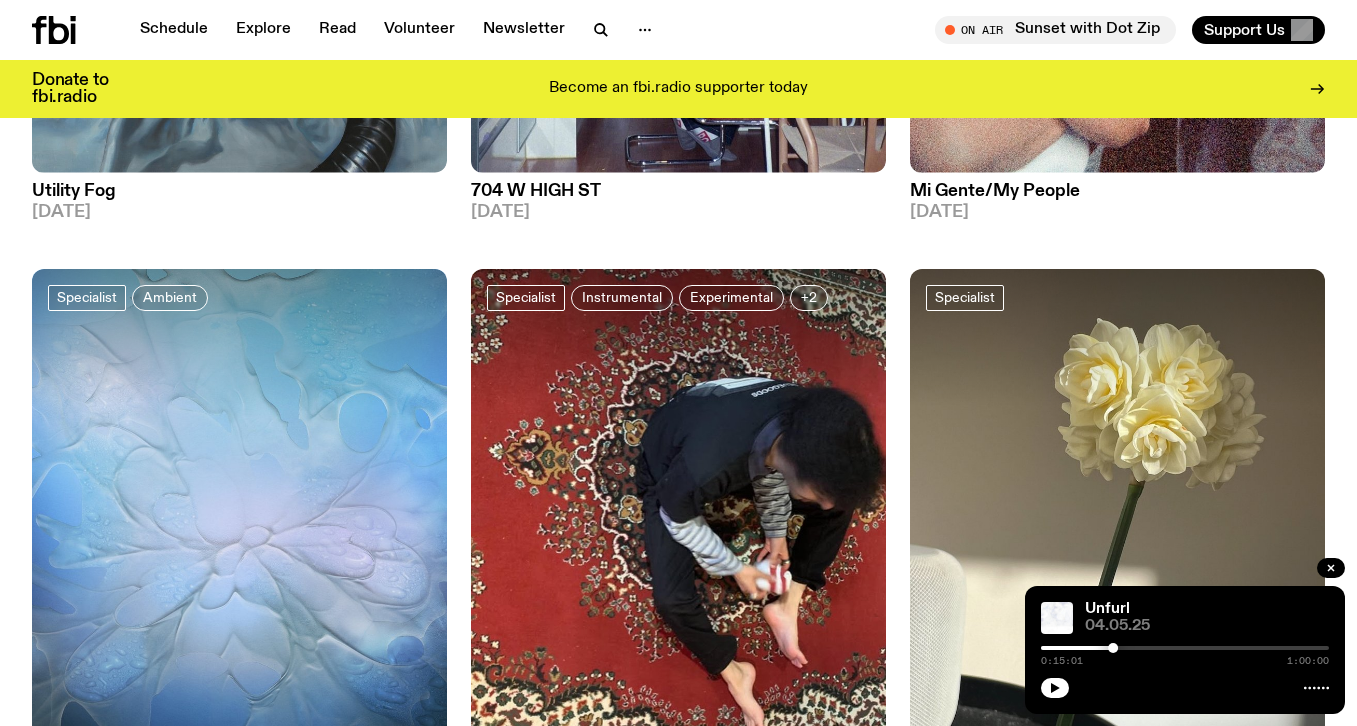 click 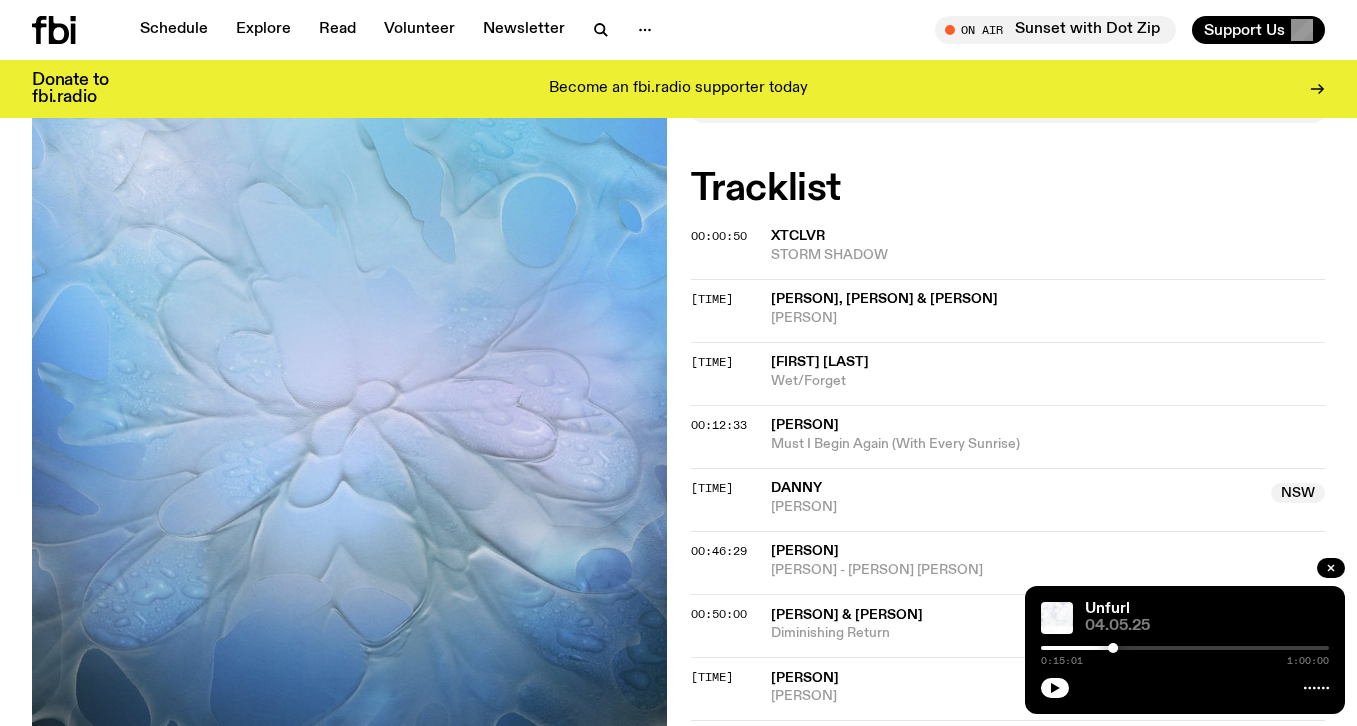 scroll, scrollTop: 559, scrollLeft: 0, axis: vertical 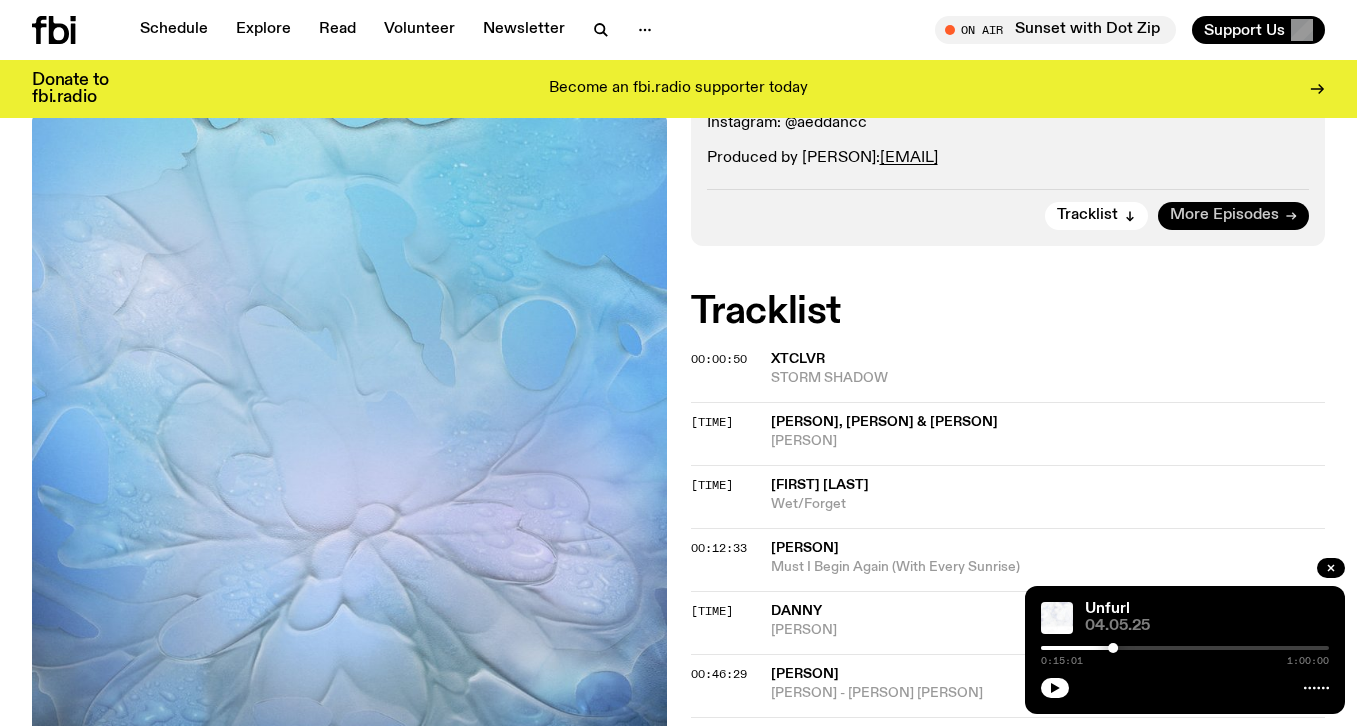 click on "More Episodes" at bounding box center [1224, 215] 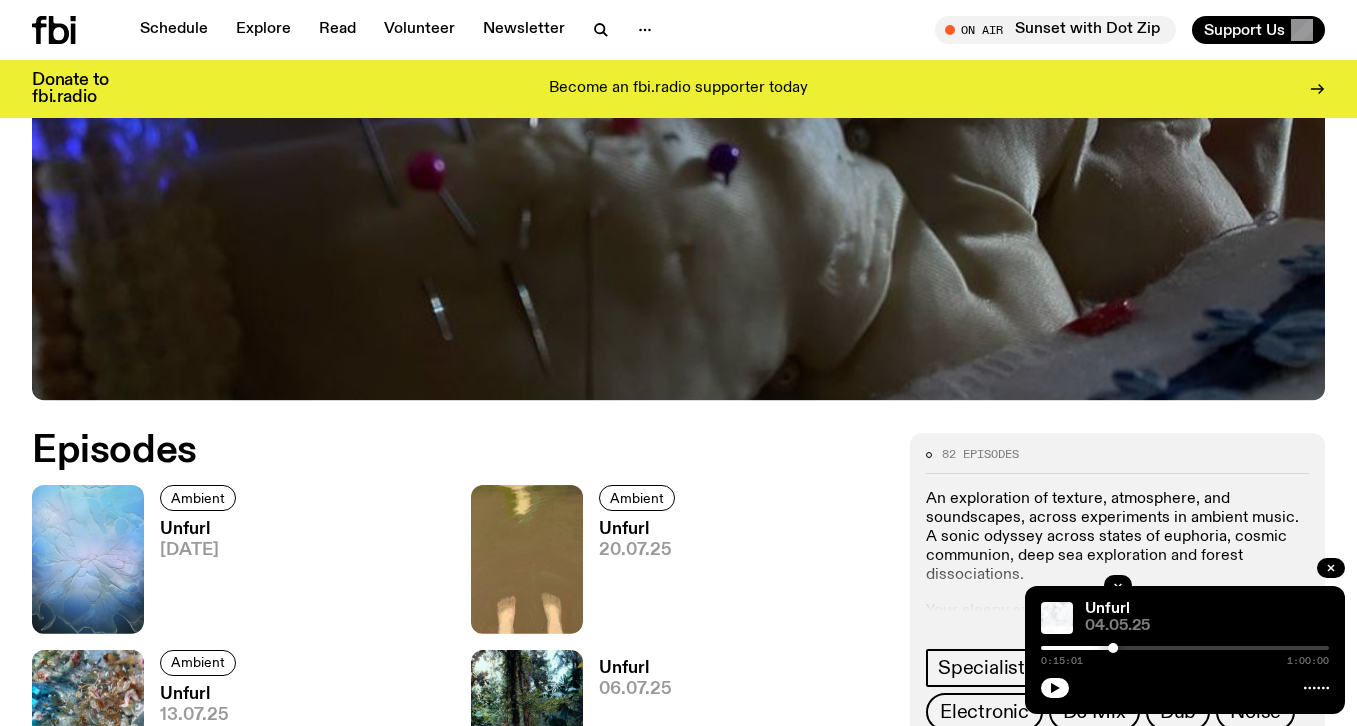 scroll, scrollTop: 783, scrollLeft: 0, axis: vertical 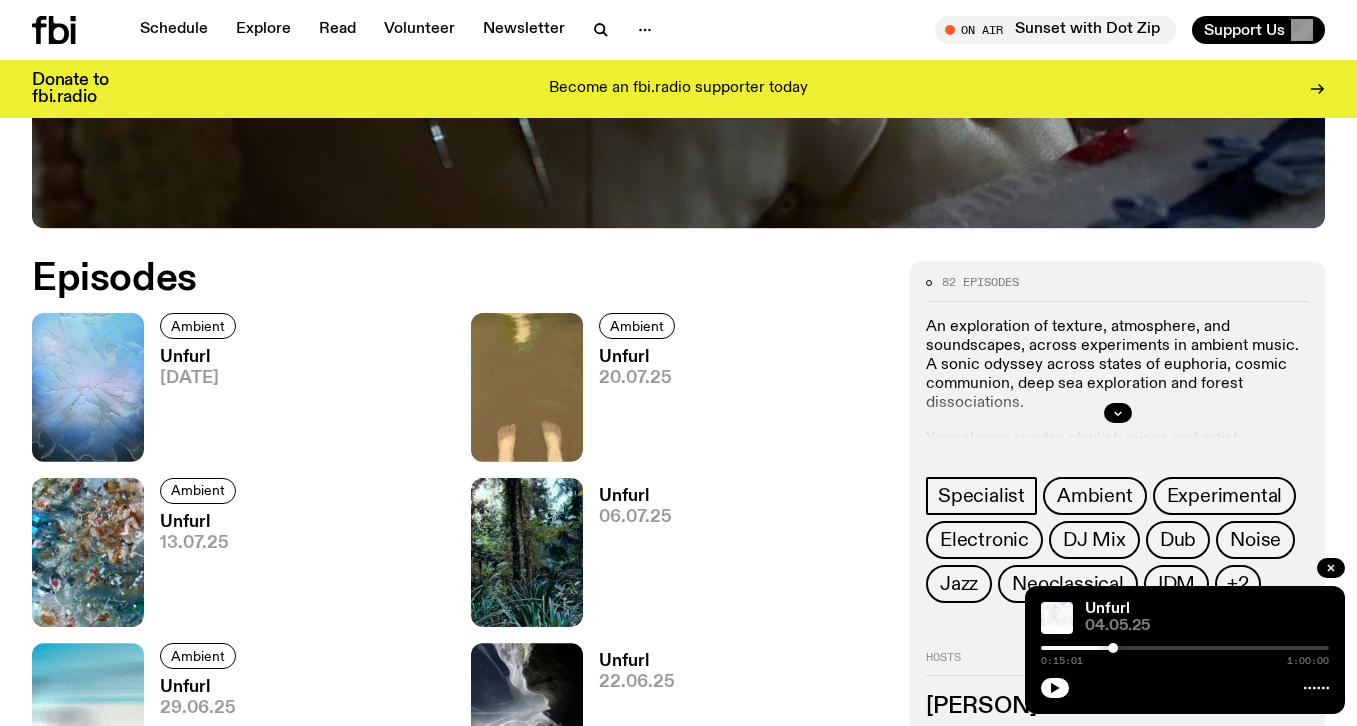 click on "Unfurl" at bounding box center (640, 357) 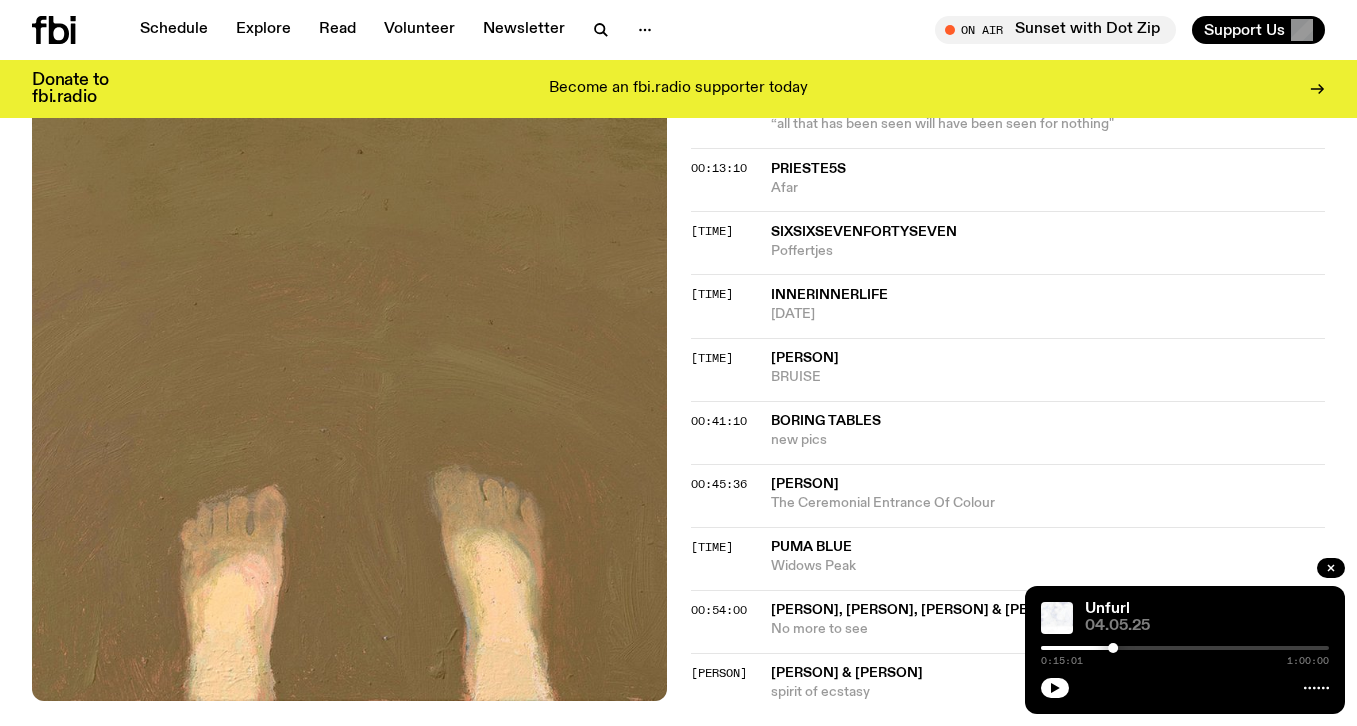 scroll, scrollTop: 1128, scrollLeft: 0, axis: vertical 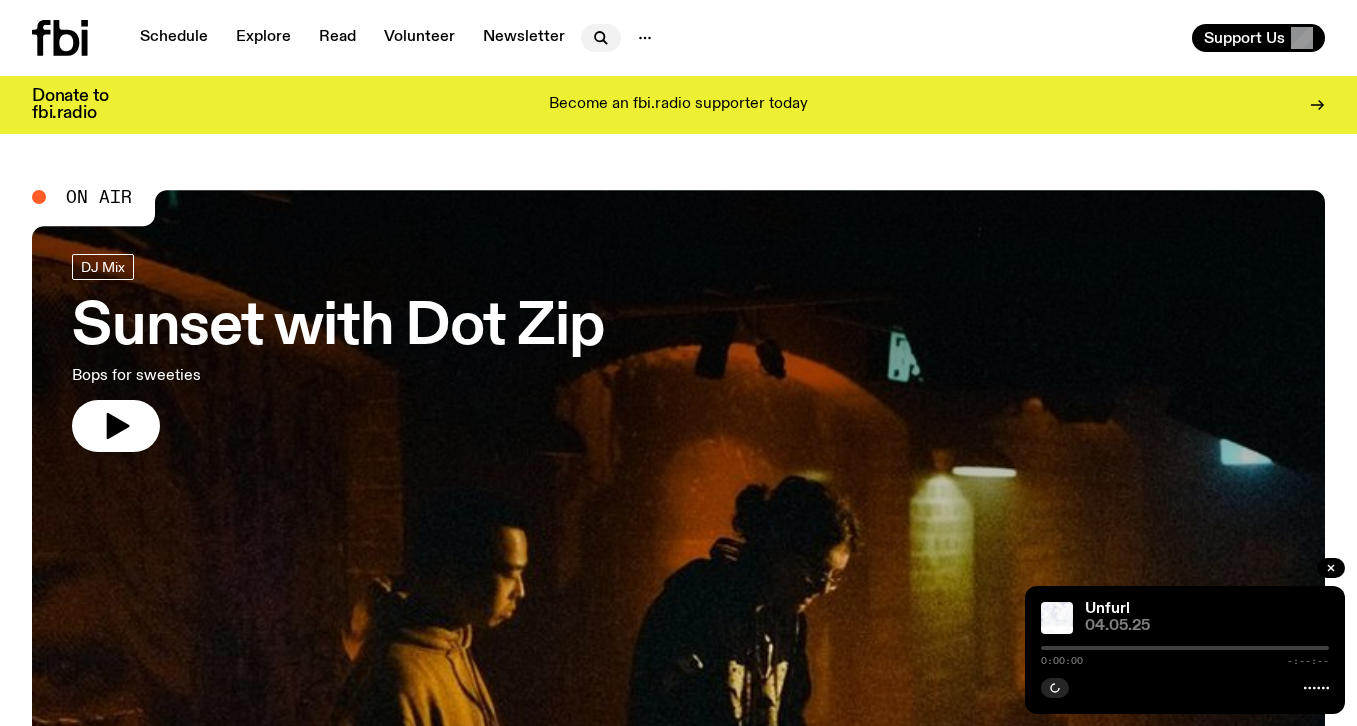 click 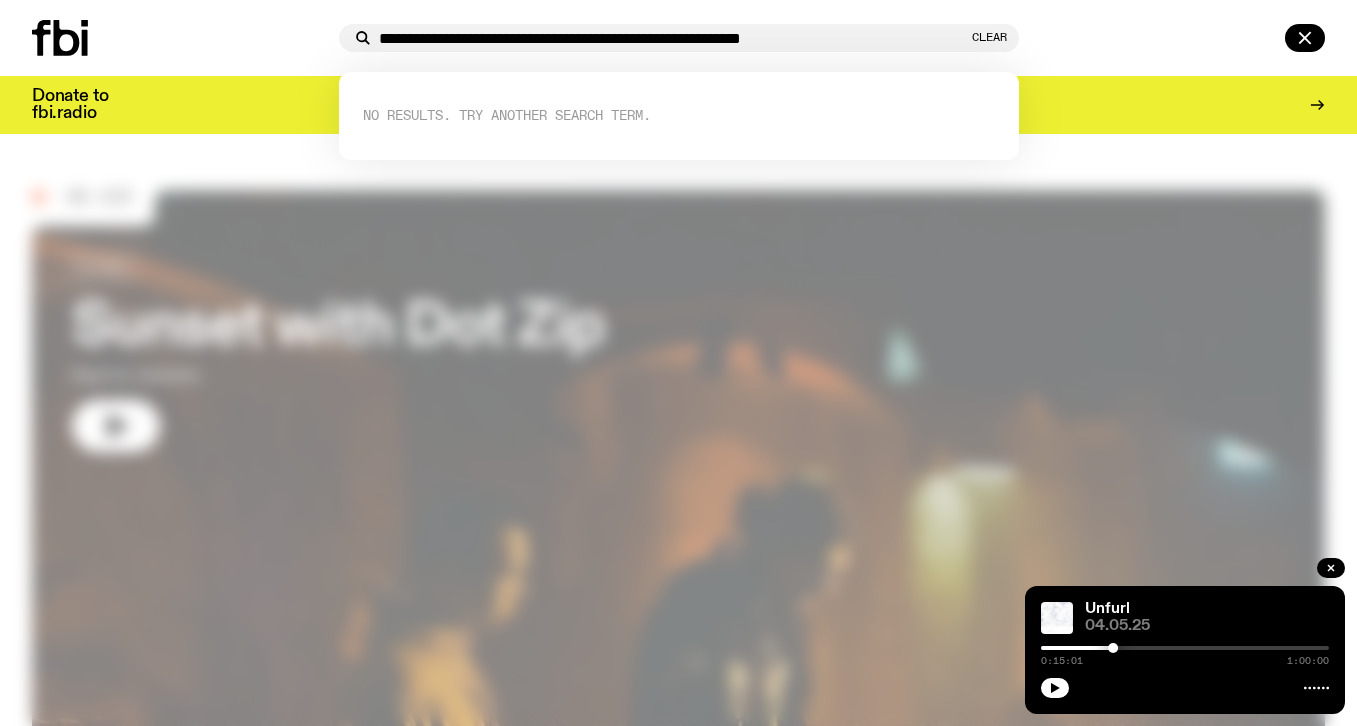 drag, startPoint x: 474, startPoint y: 36, endPoint x: 890, endPoint y: 42, distance: 416.04327 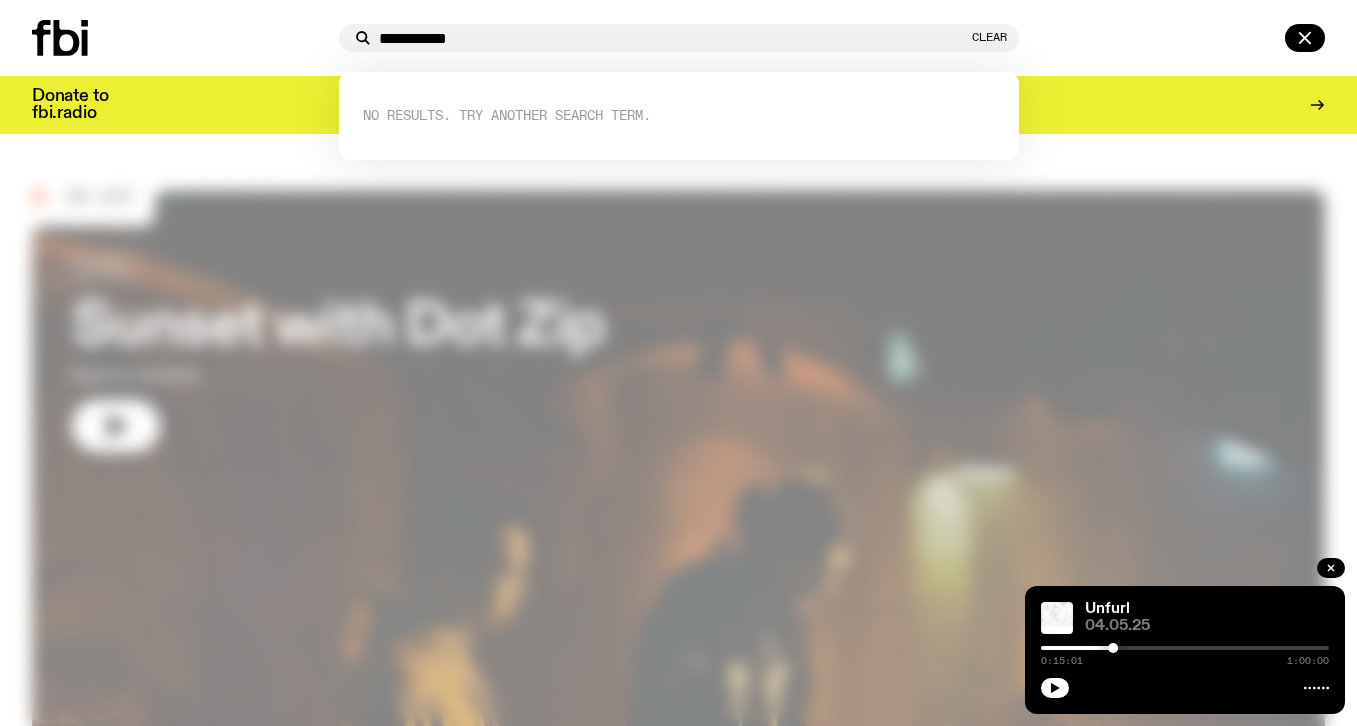 type on "**********" 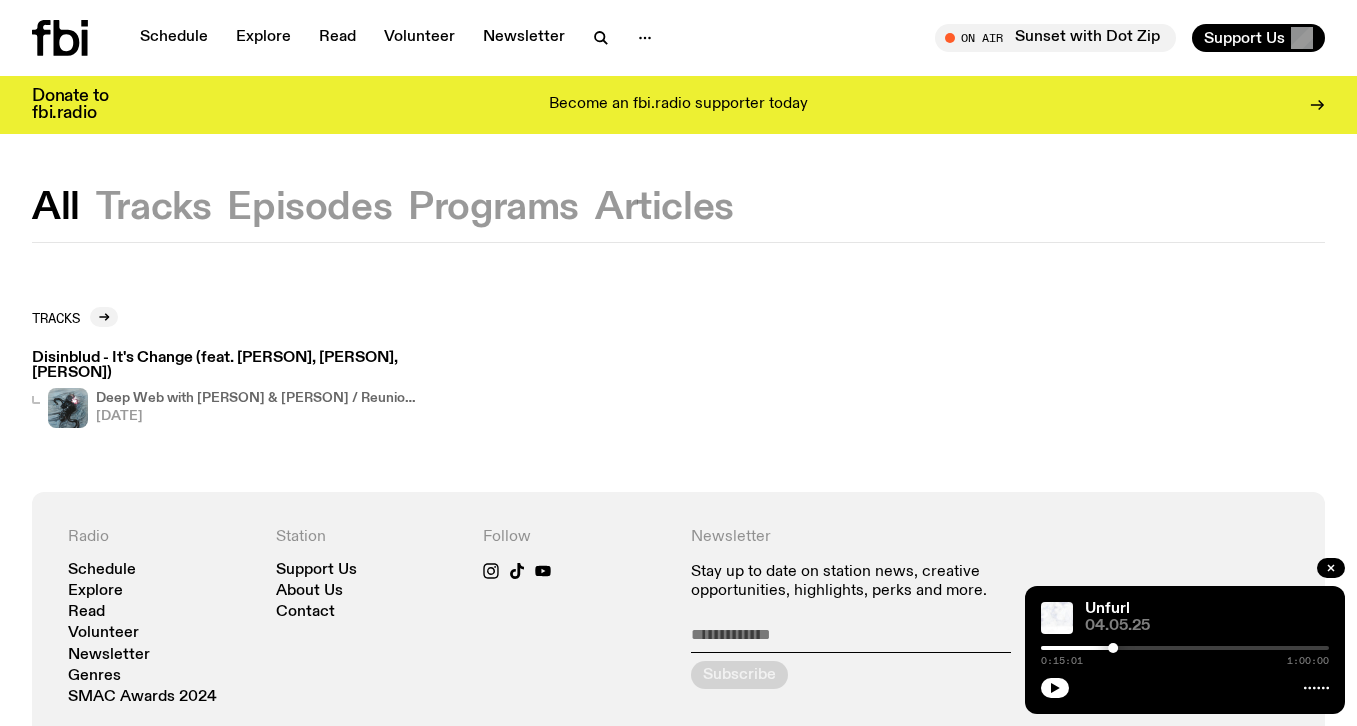 click on "Disinblud - It's Change (feat. [PERSON], [PERSON], [PERSON])" at bounding box center (224, 366) 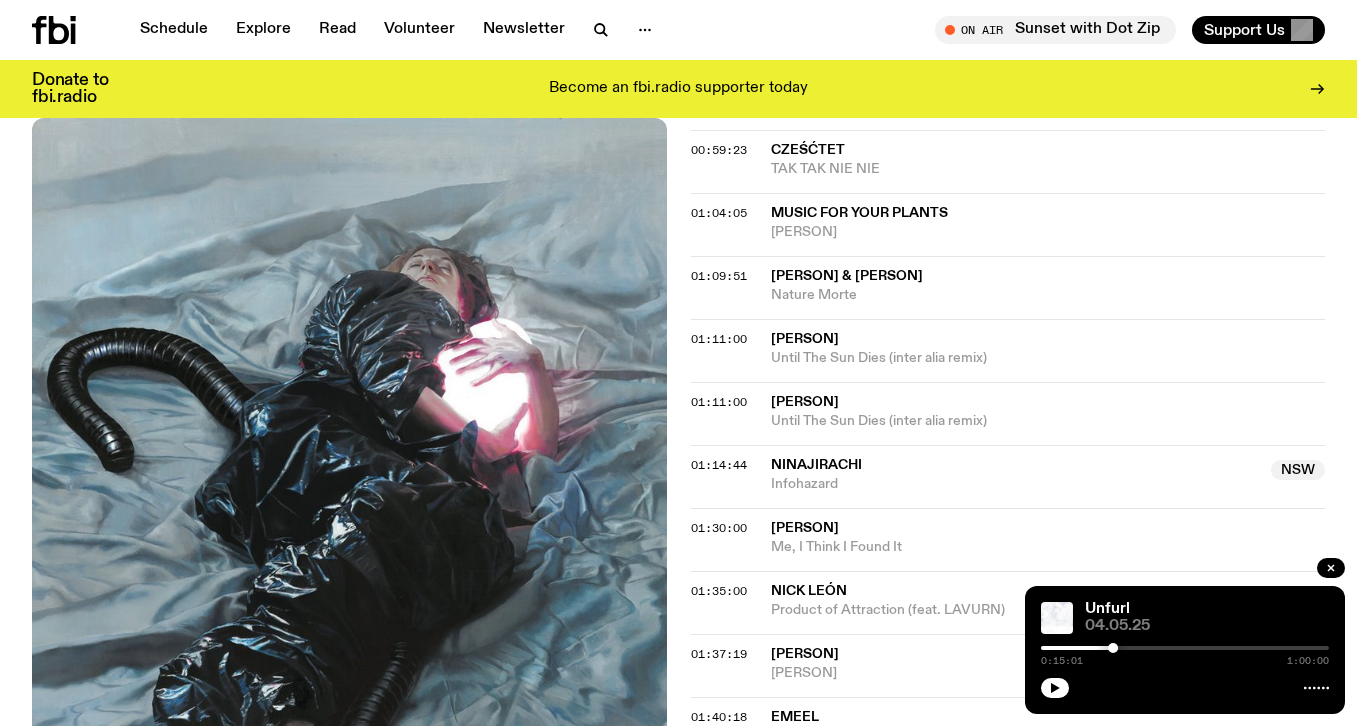 scroll, scrollTop: 1480, scrollLeft: 0, axis: vertical 